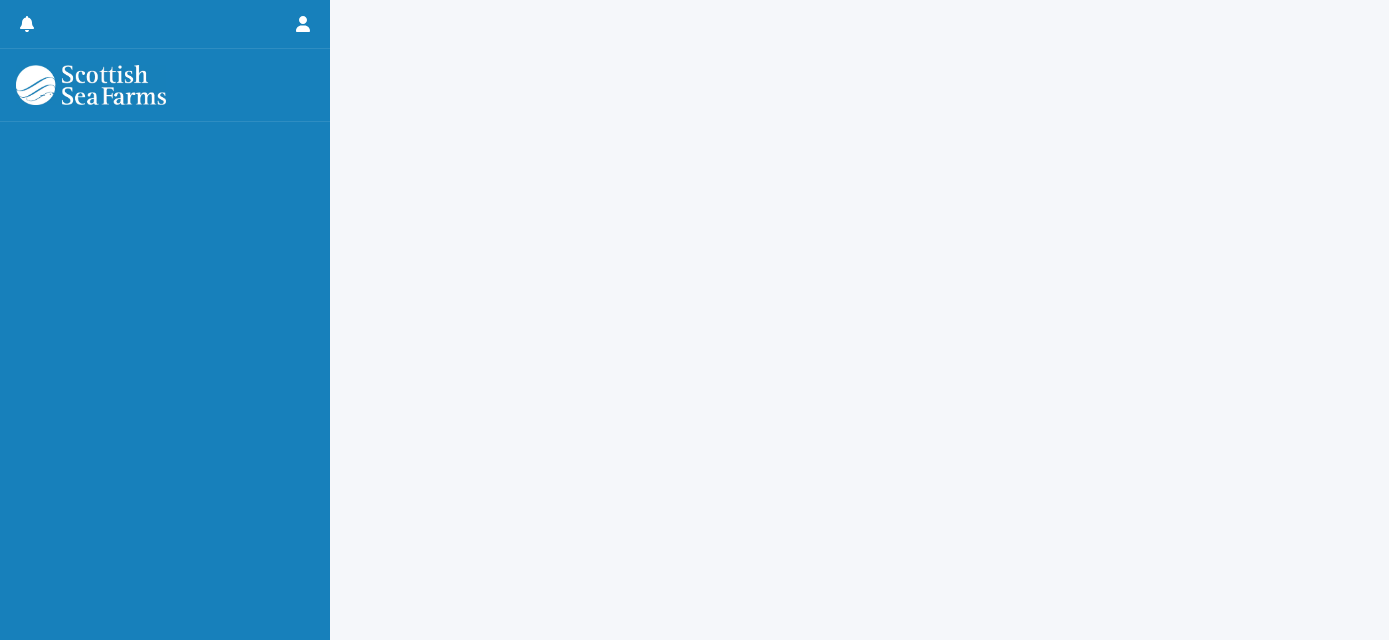 scroll, scrollTop: 0, scrollLeft: 0, axis: both 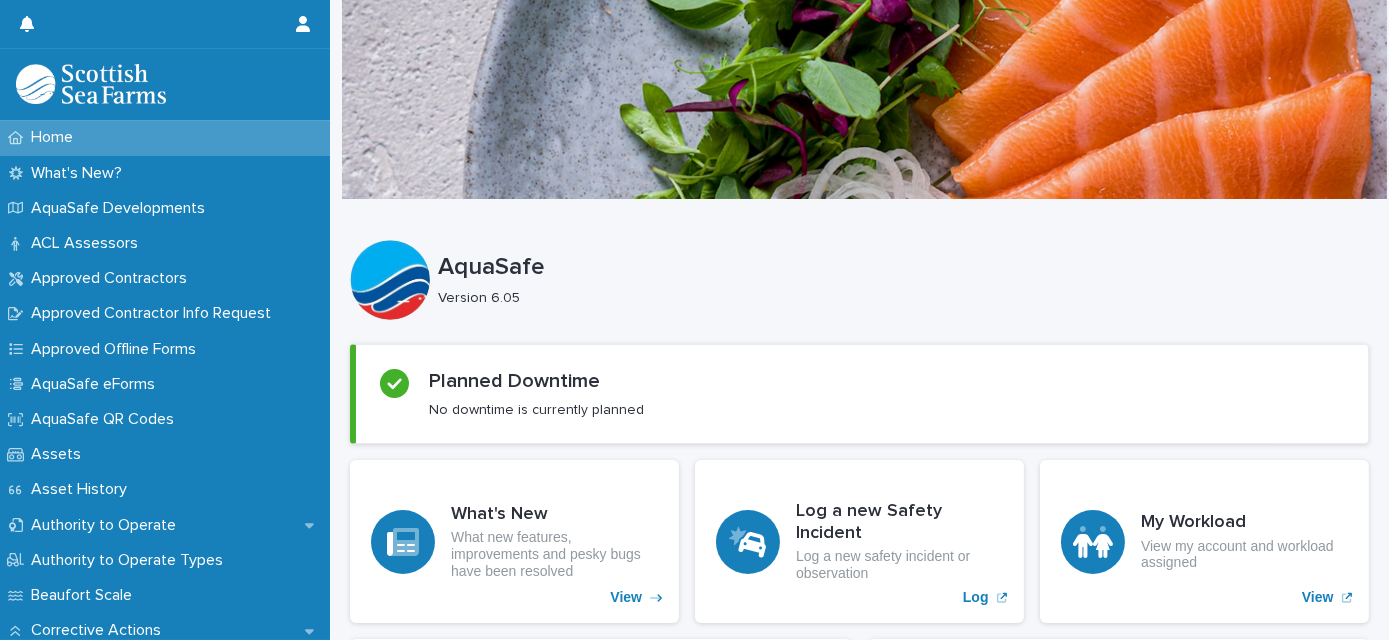 click on "Incidents by Type 0K 0K 0K 0K 0K May… Jun … Jul … Aug … Sep … Oct … Nov … Dec … Jan … Feb … Mar … Apr … Level of Harm 0K 0K 0K 0K 0K Aug… Jul … Jun … May… Apr … Mar … Feb … Jan … Dec … Nov … Oct … 0 8" at bounding box center [859, 1459] 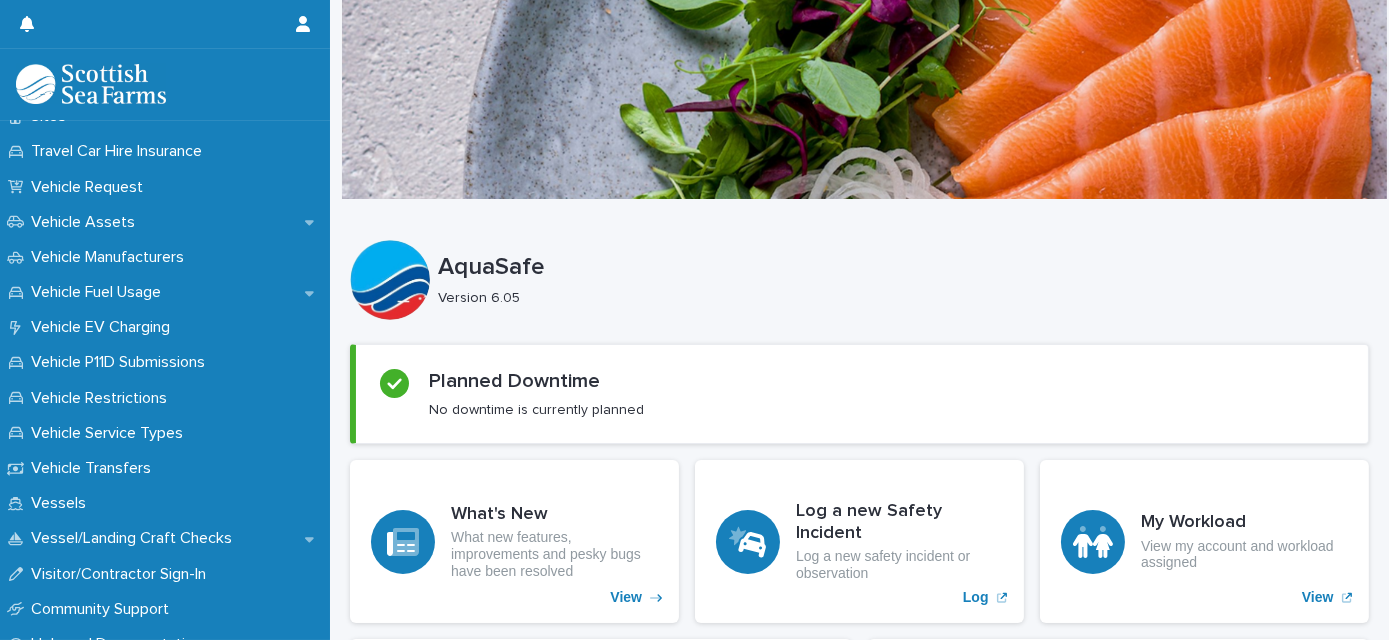 scroll, scrollTop: 1626, scrollLeft: 0, axis: vertical 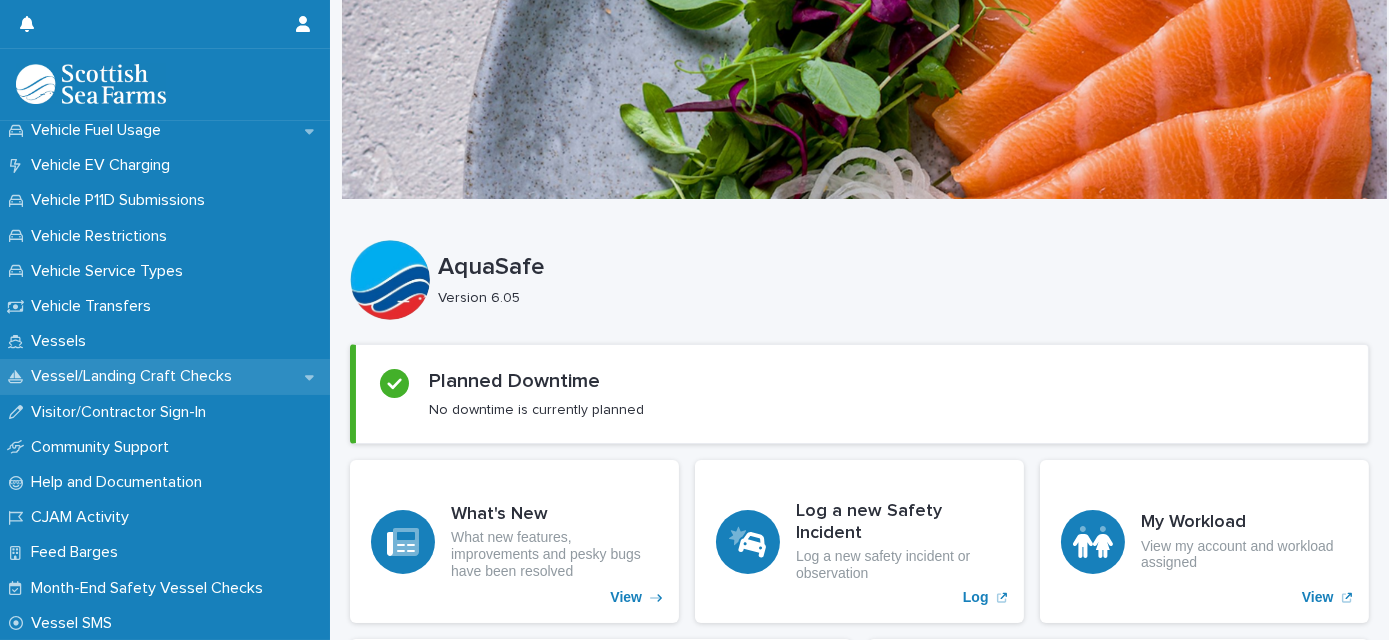 click on "Vessel/Landing Craft Checks" at bounding box center [135, 376] 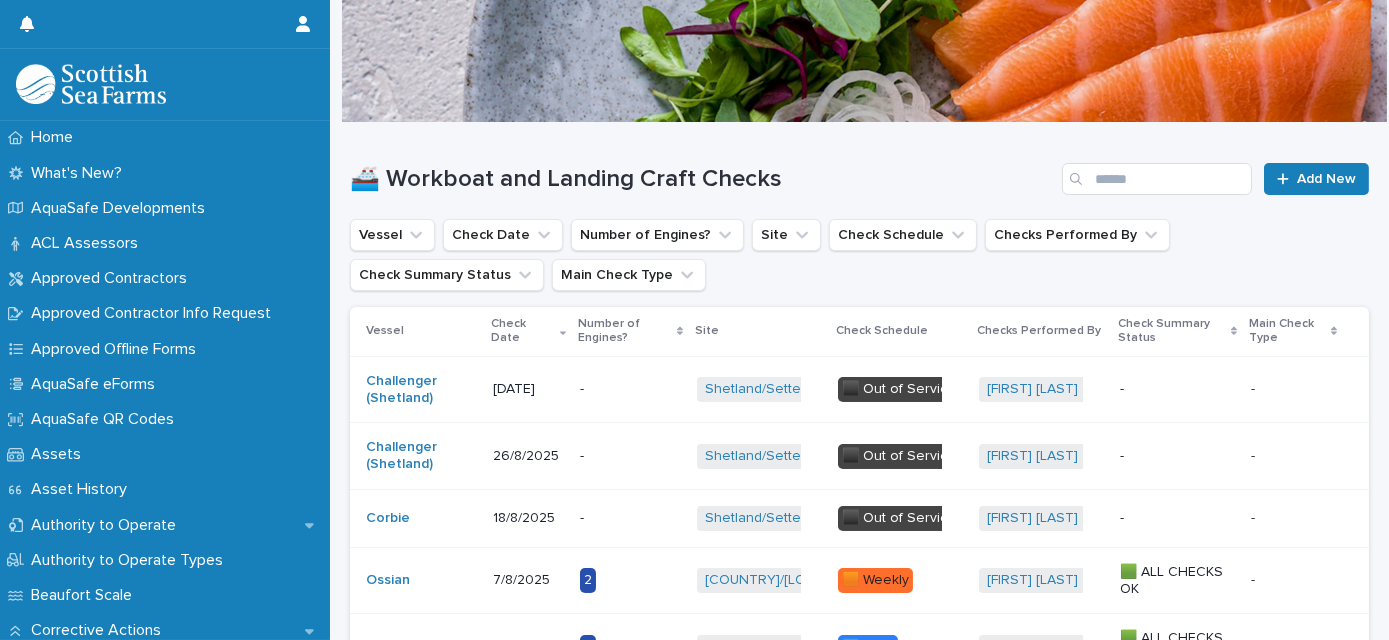 scroll, scrollTop: 181, scrollLeft: 0, axis: vertical 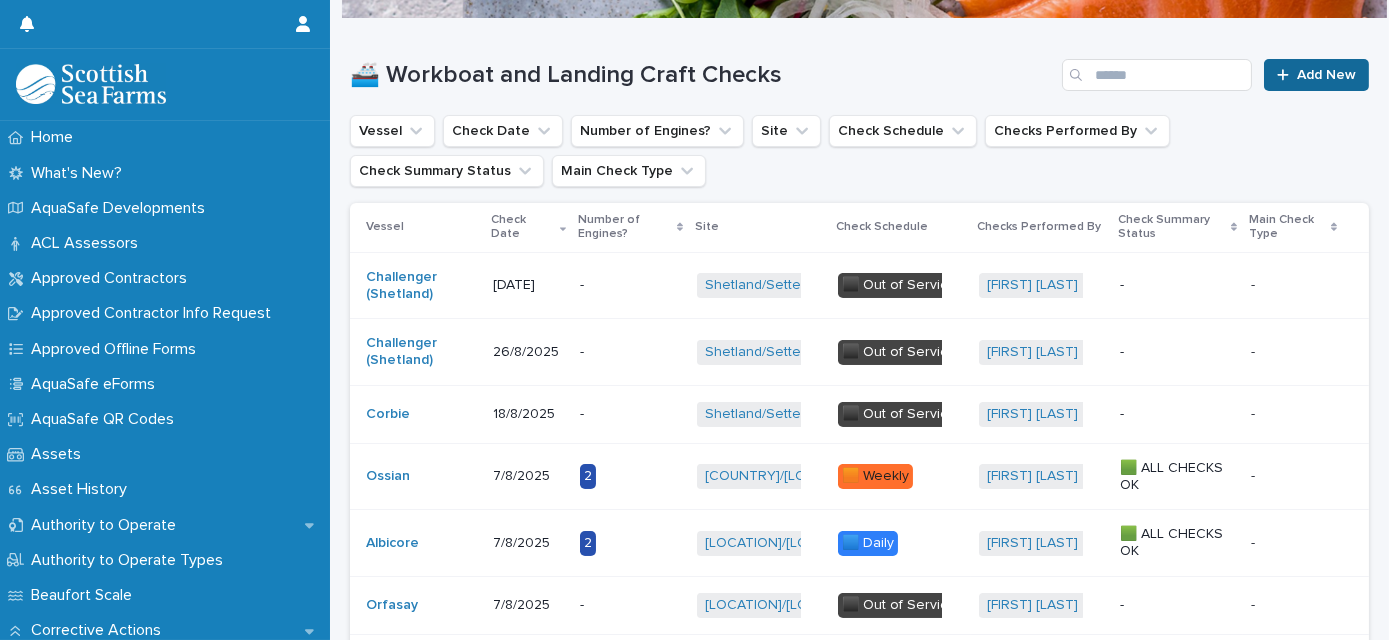 click on "Add New" at bounding box center (1326, 75) 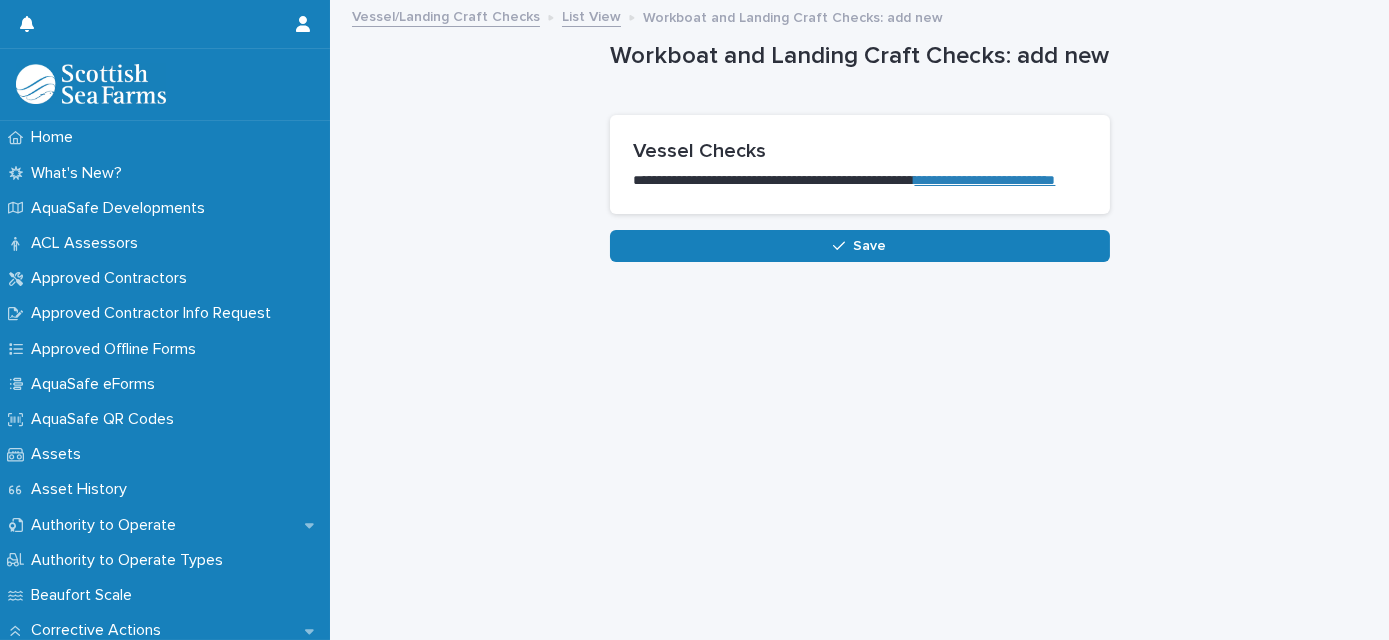 scroll, scrollTop: 0, scrollLeft: 0, axis: both 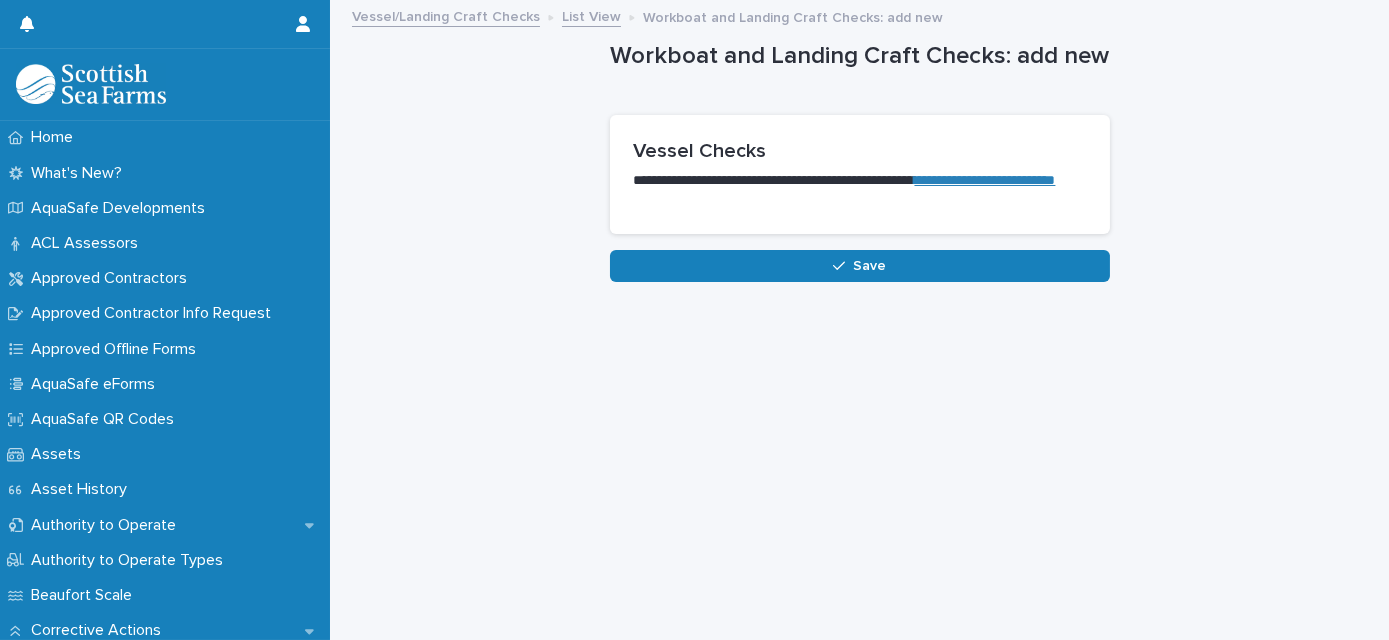 click on "**********" at bounding box center (985, 180) 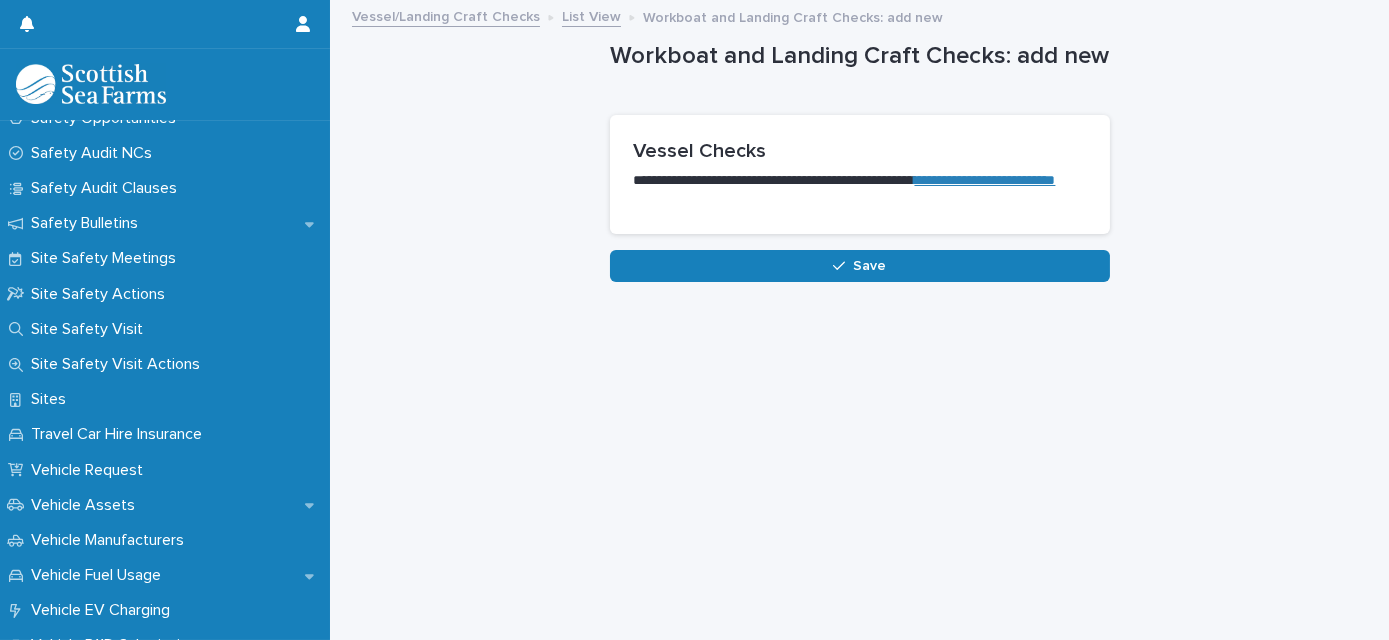 scroll, scrollTop: 1702, scrollLeft: 0, axis: vertical 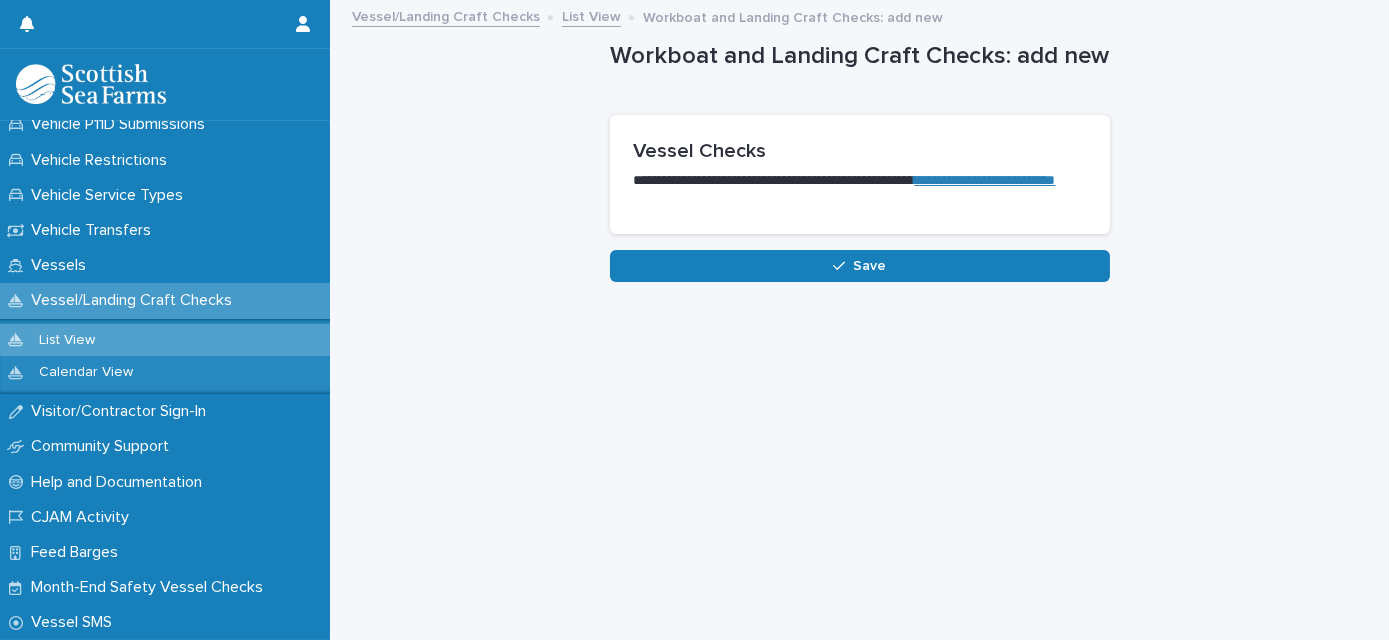 click on "Vessel/Landing Craft Checks" at bounding box center (135, 300) 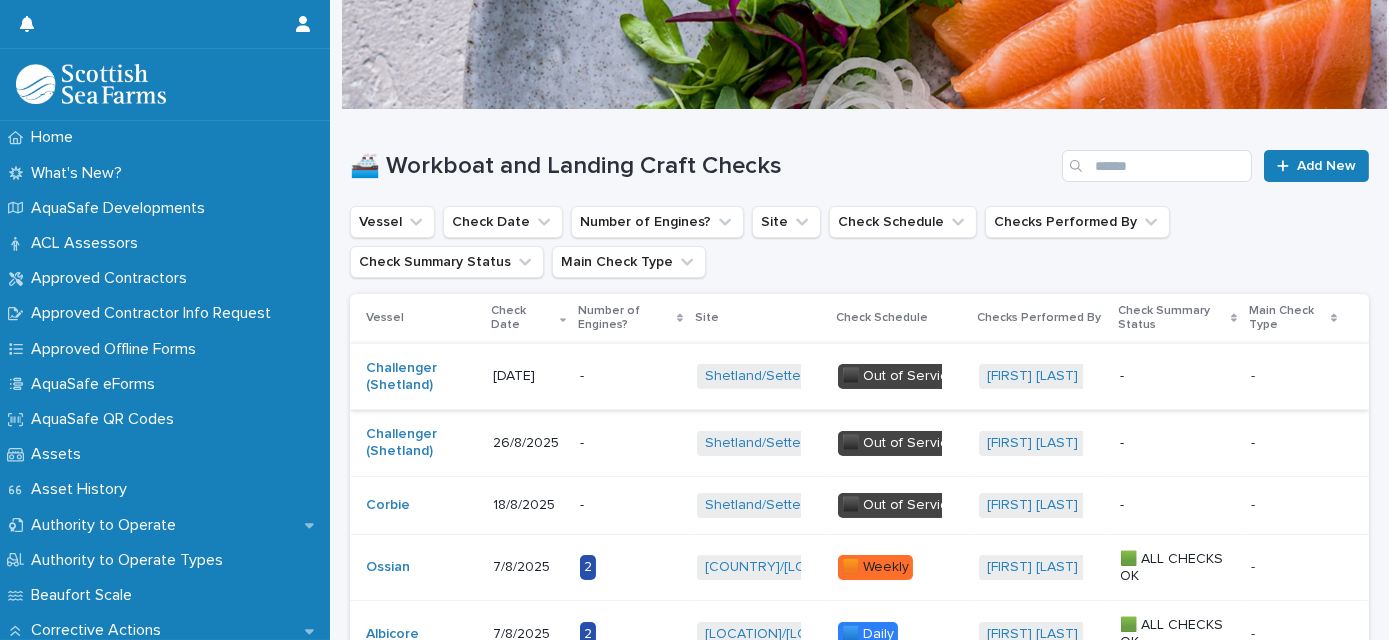 scroll, scrollTop: 0, scrollLeft: 0, axis: both 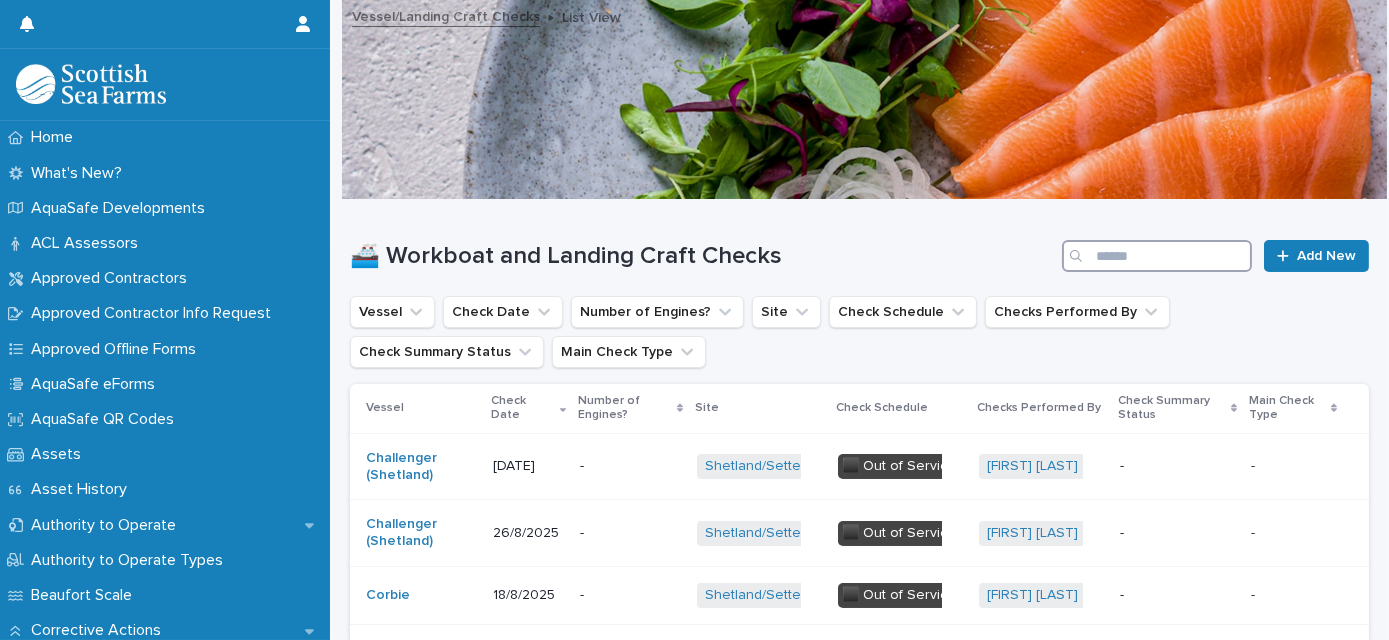 click at bounding box center [1157, 256] 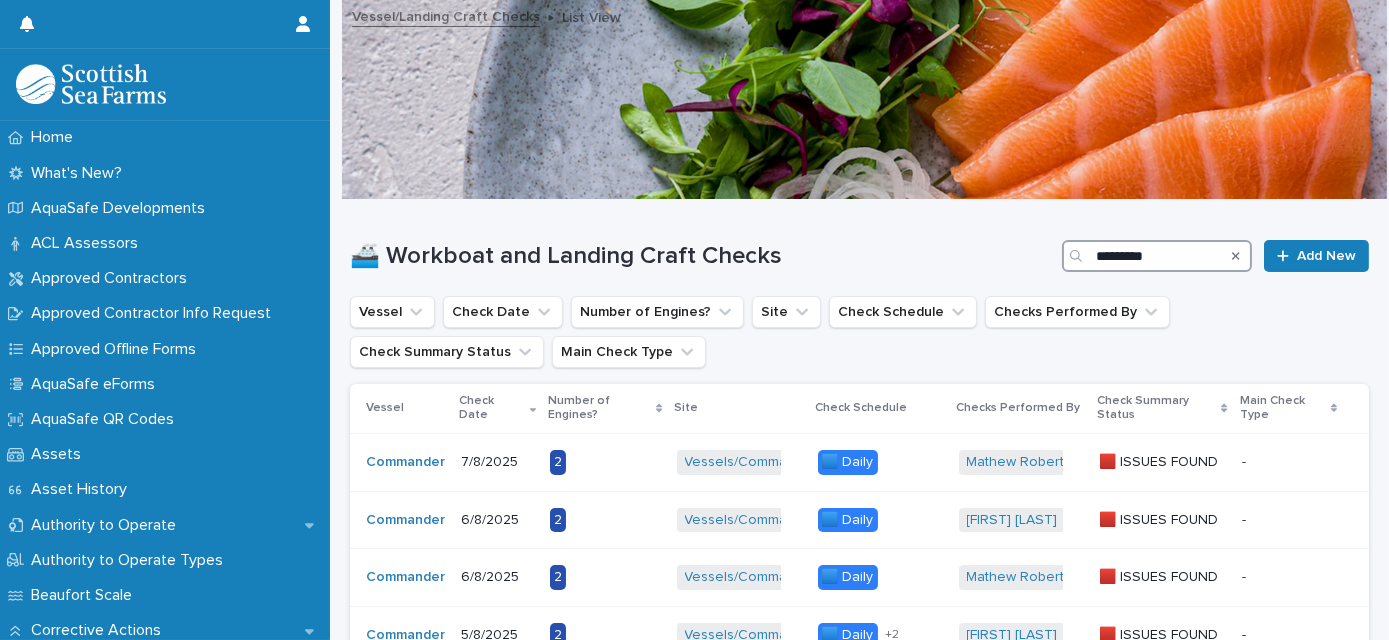 type on "*********" 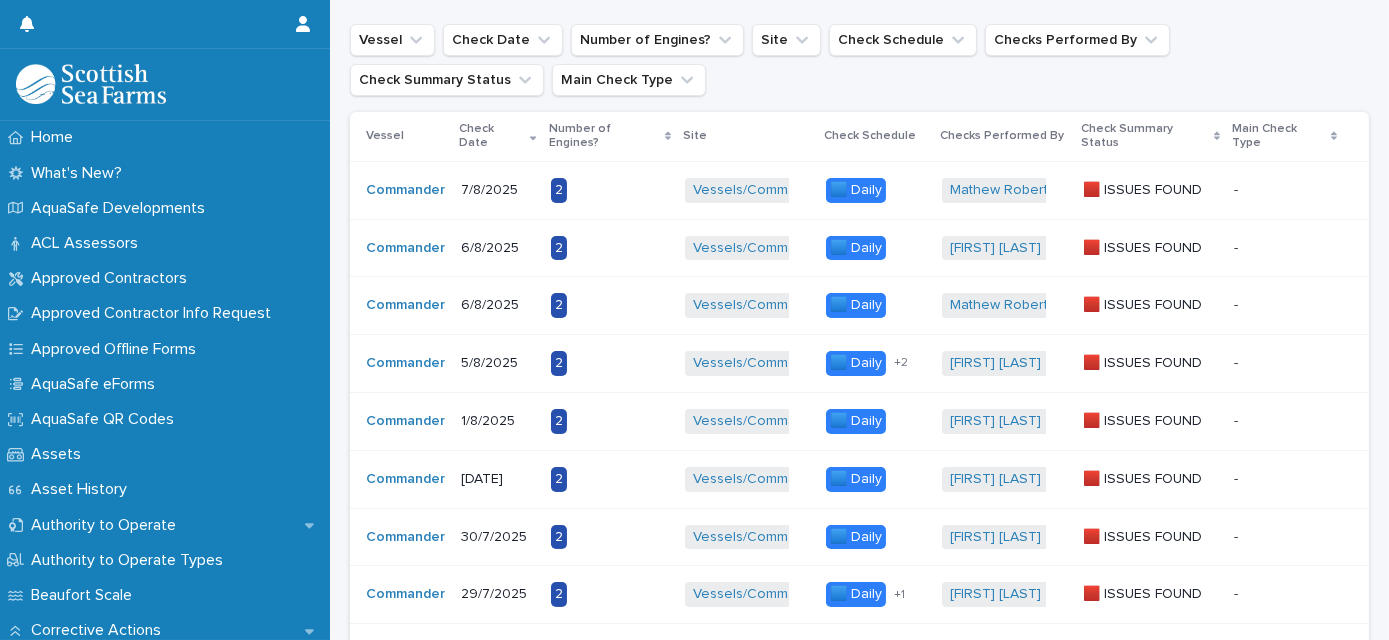 scroll, scrollTop: 378, scrollLeft: 0, axis: vertical 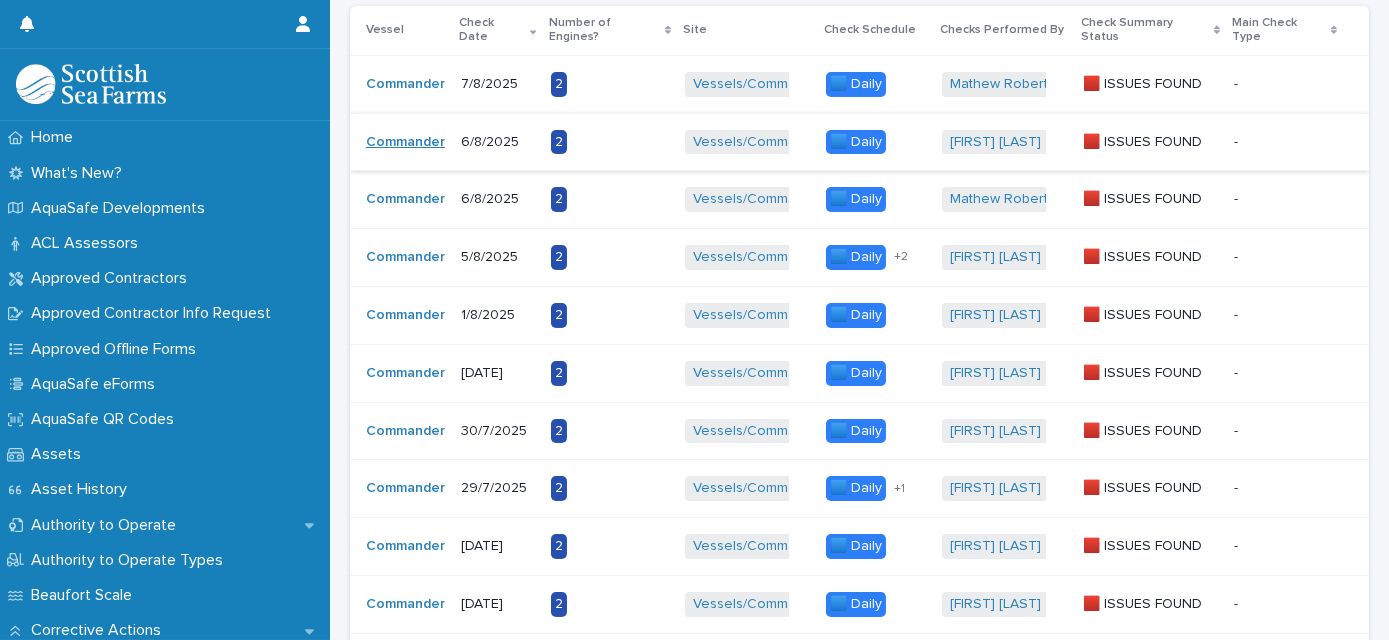 click on "Commander" at bounding box center [405, 142] 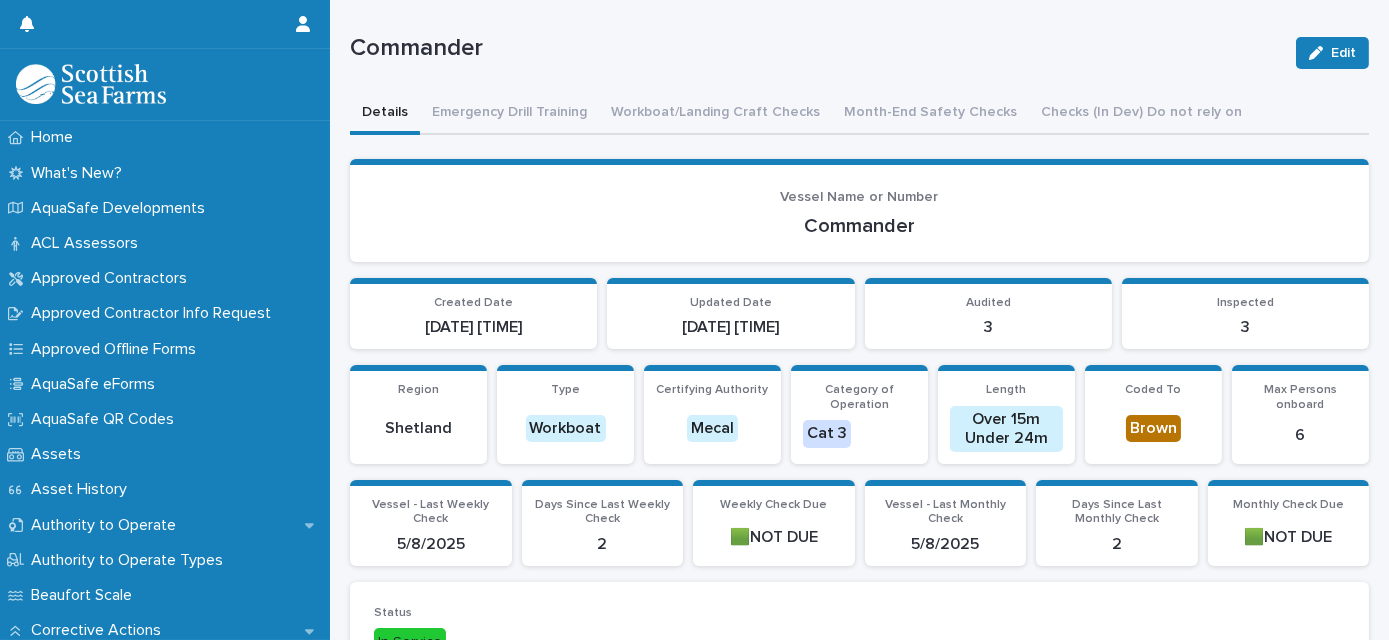 scroll, scrollTop: 0, scrollLeft: 0, axis: both 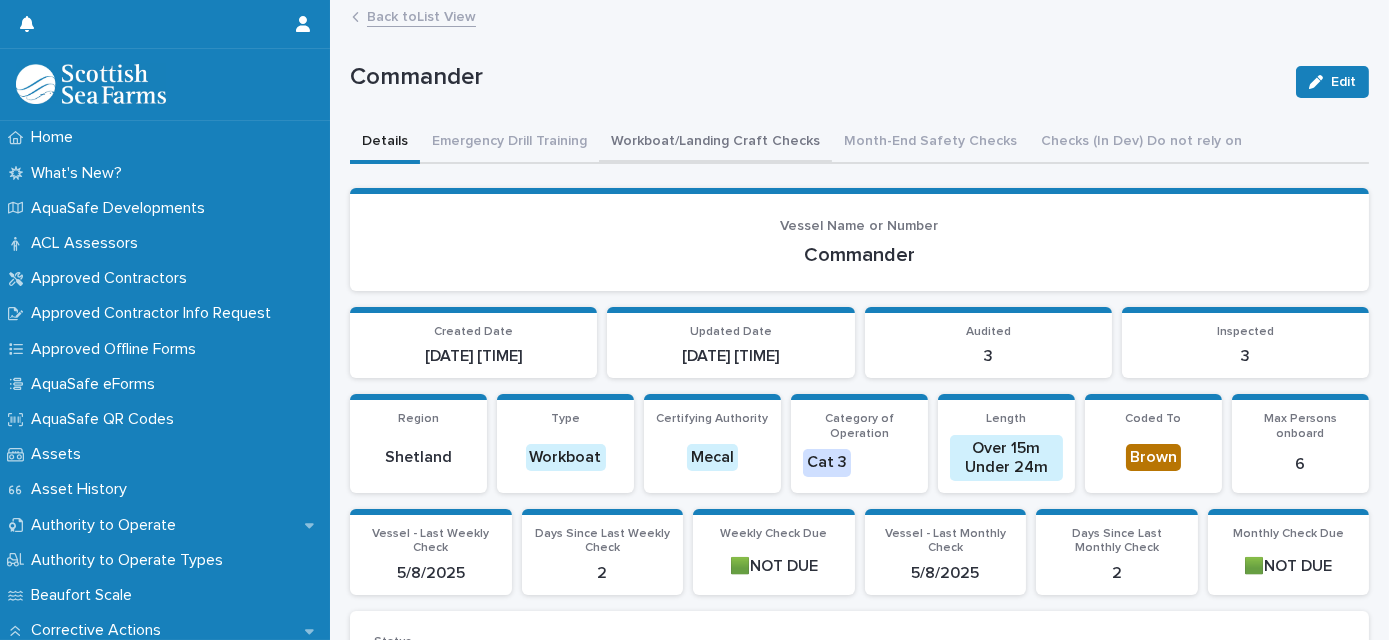 click on "Workboat/Landing Craft Checks" at bounding box center [715, 143] 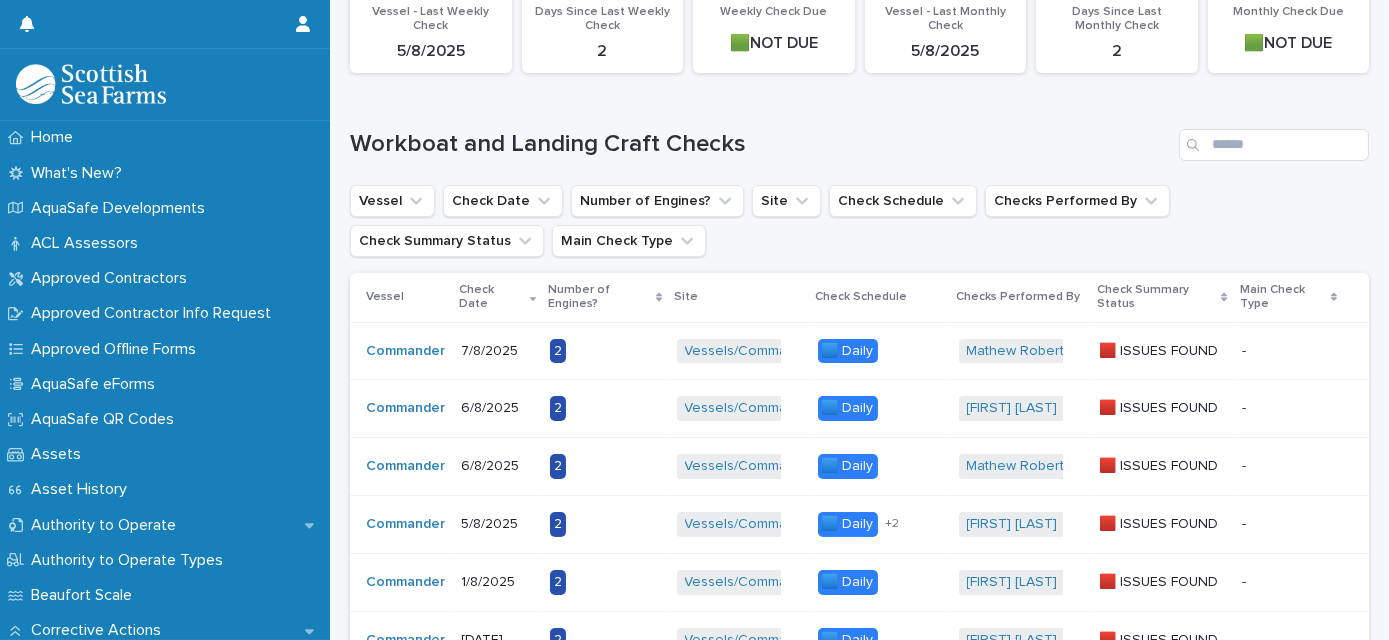 scroll, scrollTop: 363, scrollLeft: 0, axis: vertical 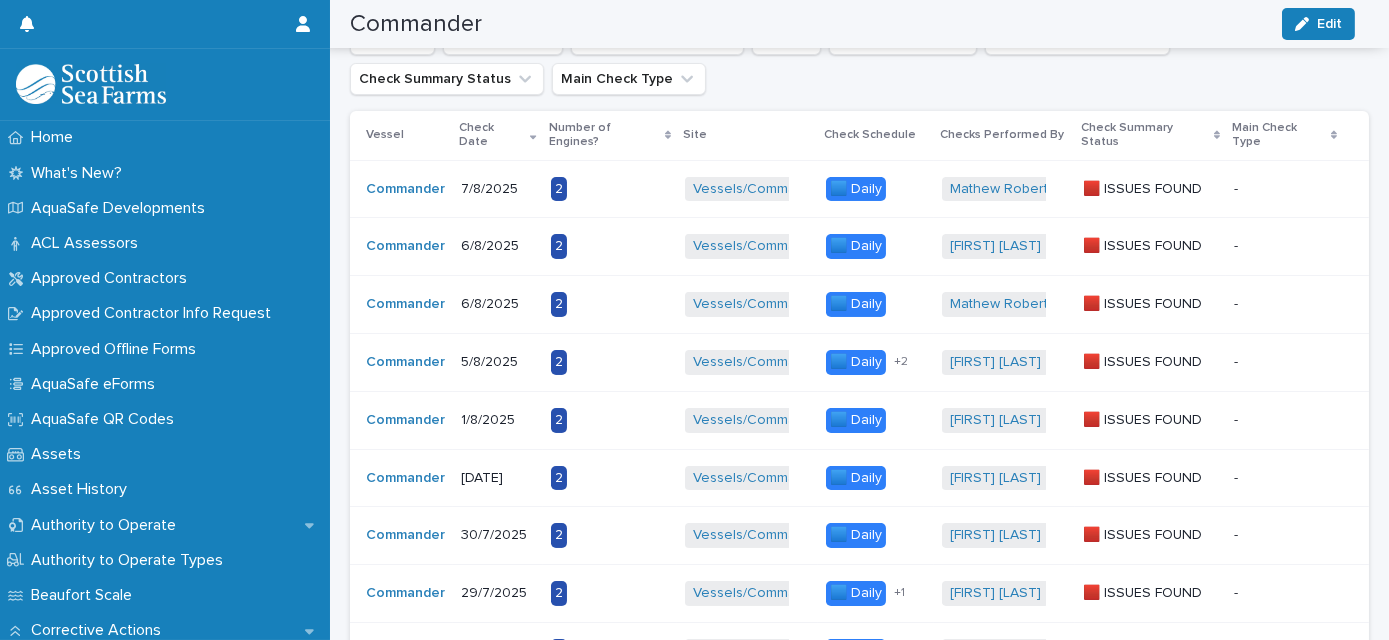 click on "🟥 ISSUES FOUND" at bounding box center (1145, 246) 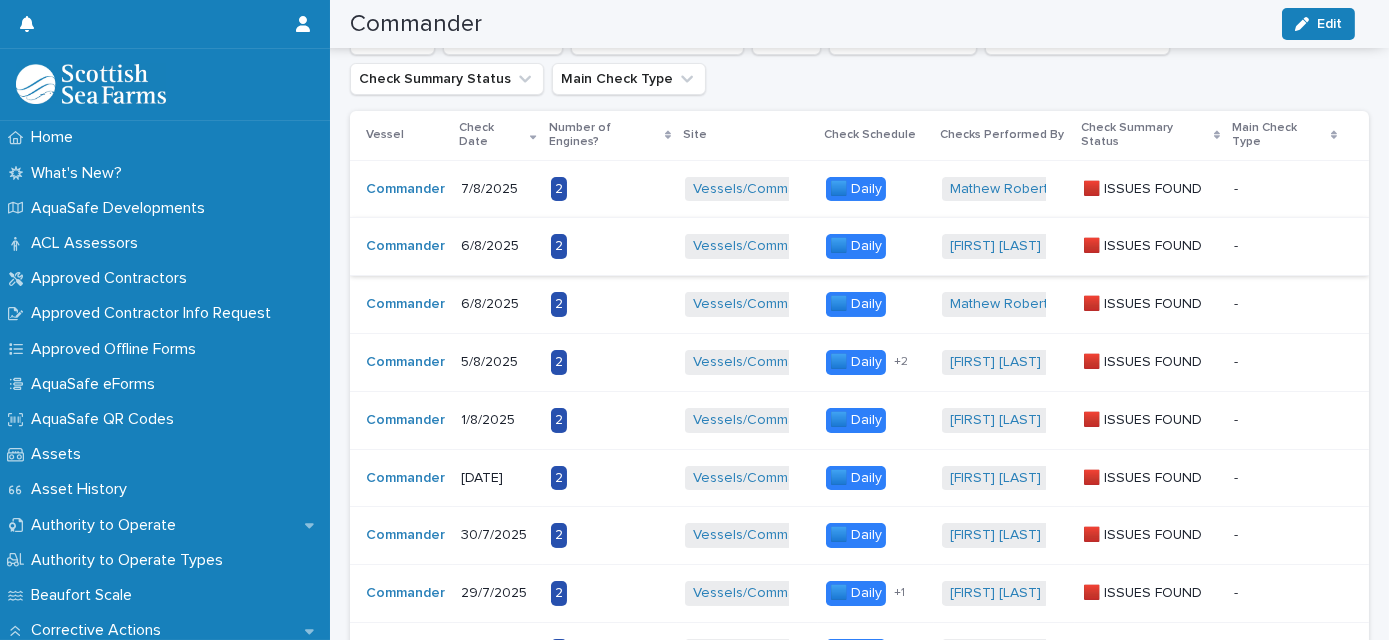 scroll, scrollTop: 0, scrollLeft: 0, axis: both 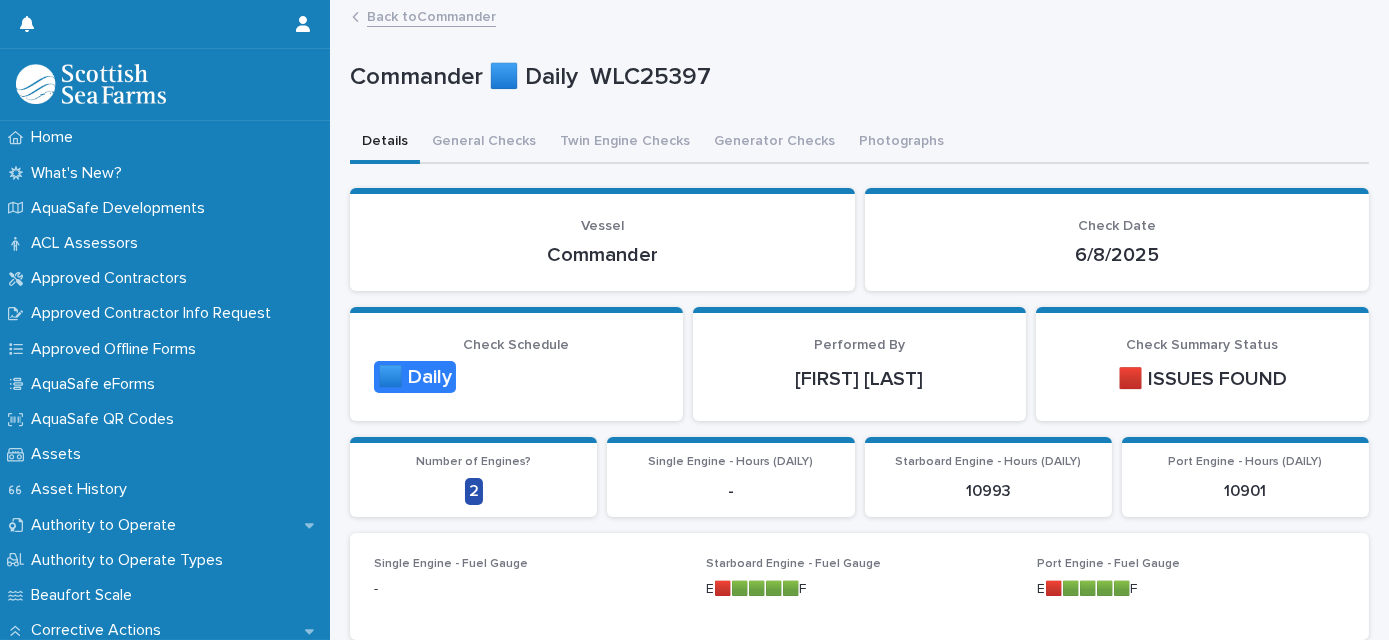 click on "Details General Checks Twin Engine Checks Generator Checks Photographs" at bounding box center (859, 143) 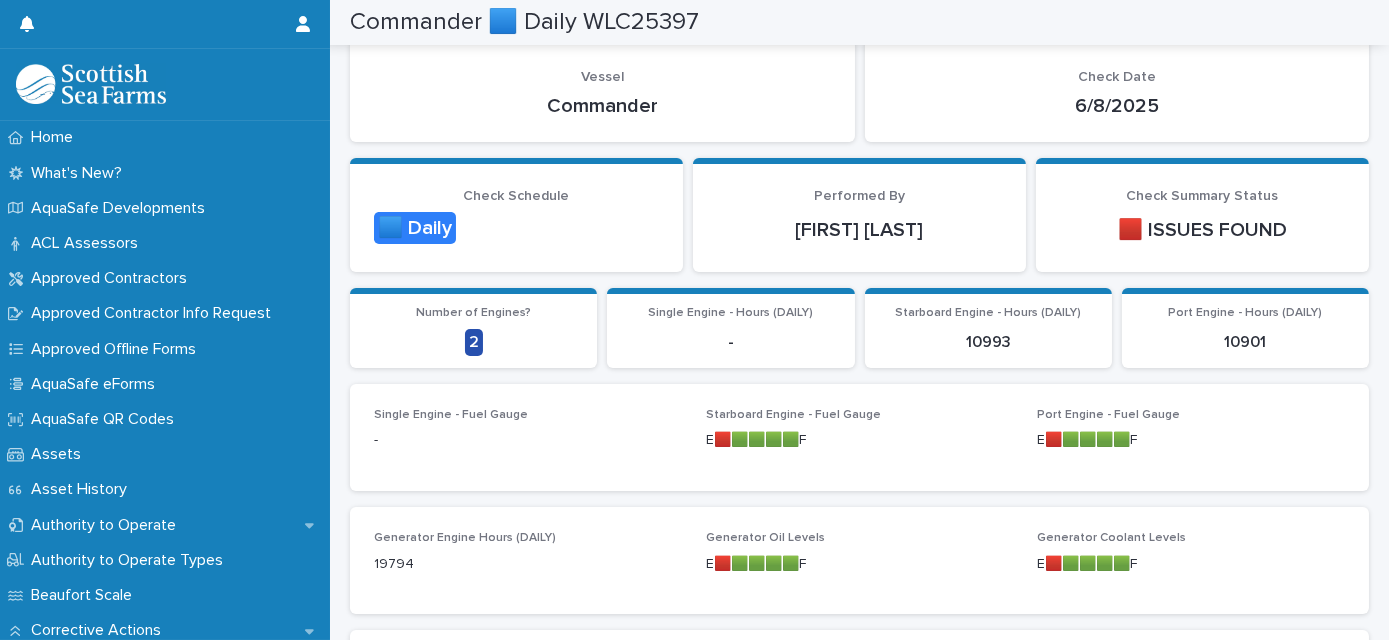 scroll, scrollTop: 0, scrollLeft: 0, axis: both 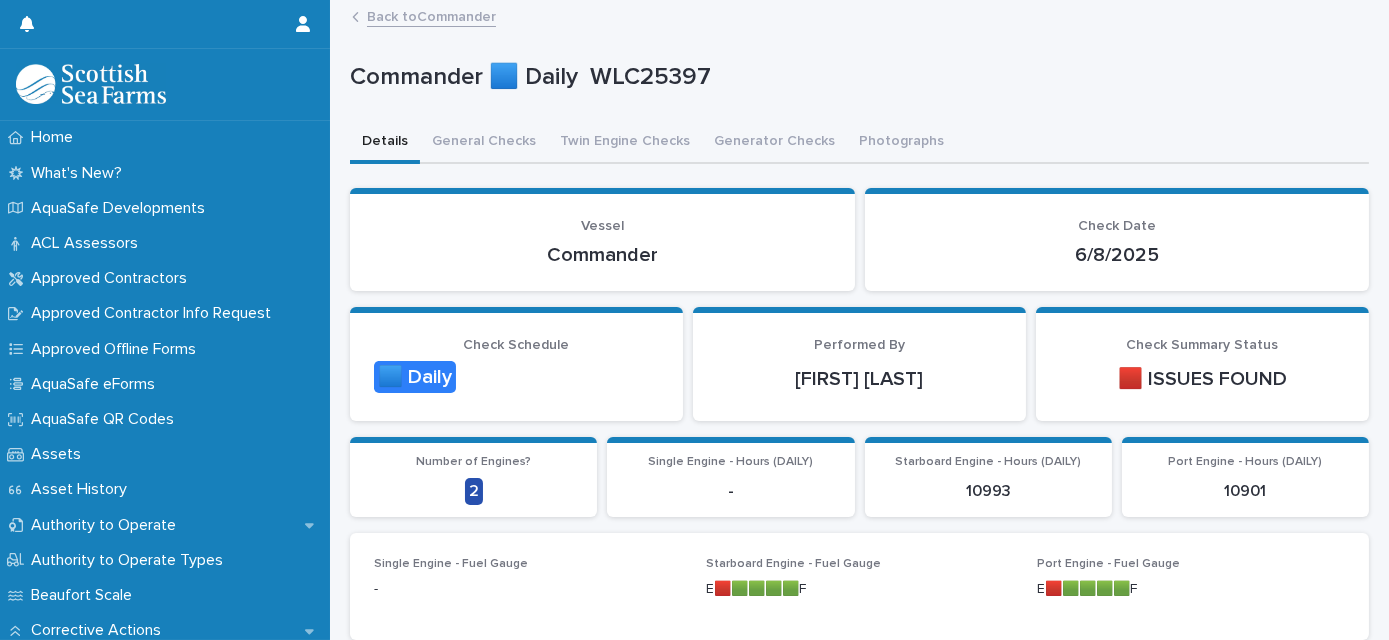 click on "Back to  Commander" at bounding box center (431, 15) 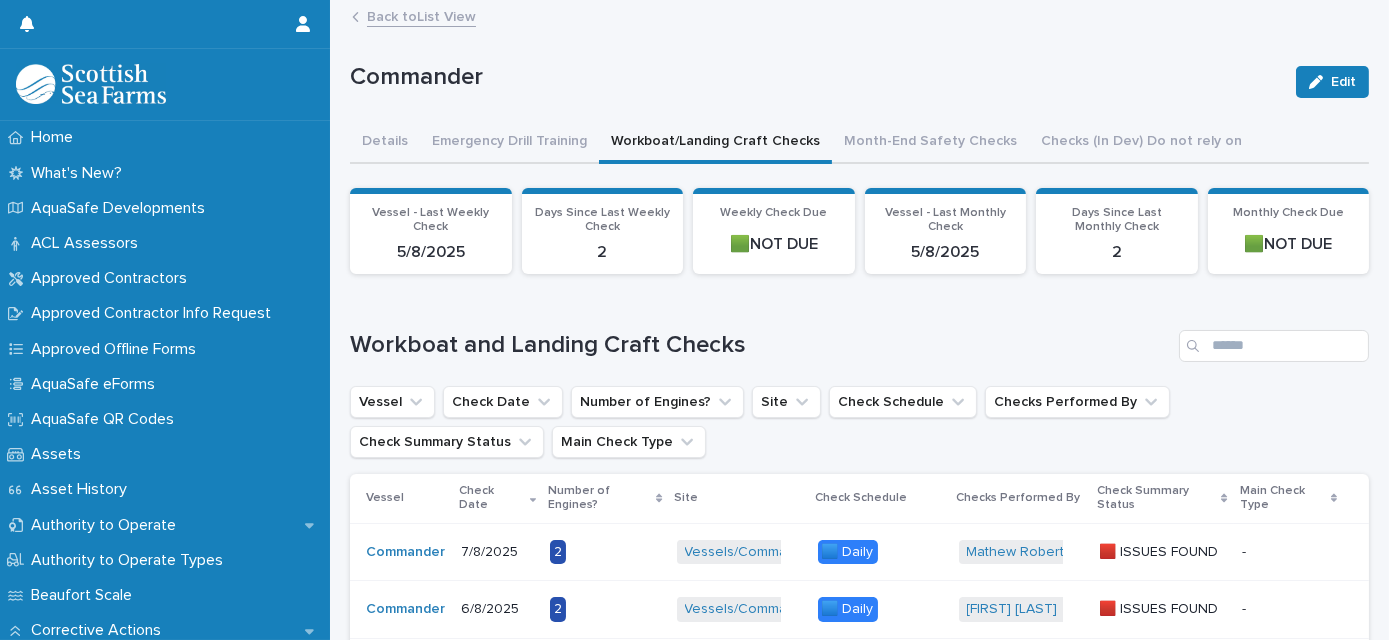 click on "Workboat and Landing Craft Checks" at bounding box center [760, 345] 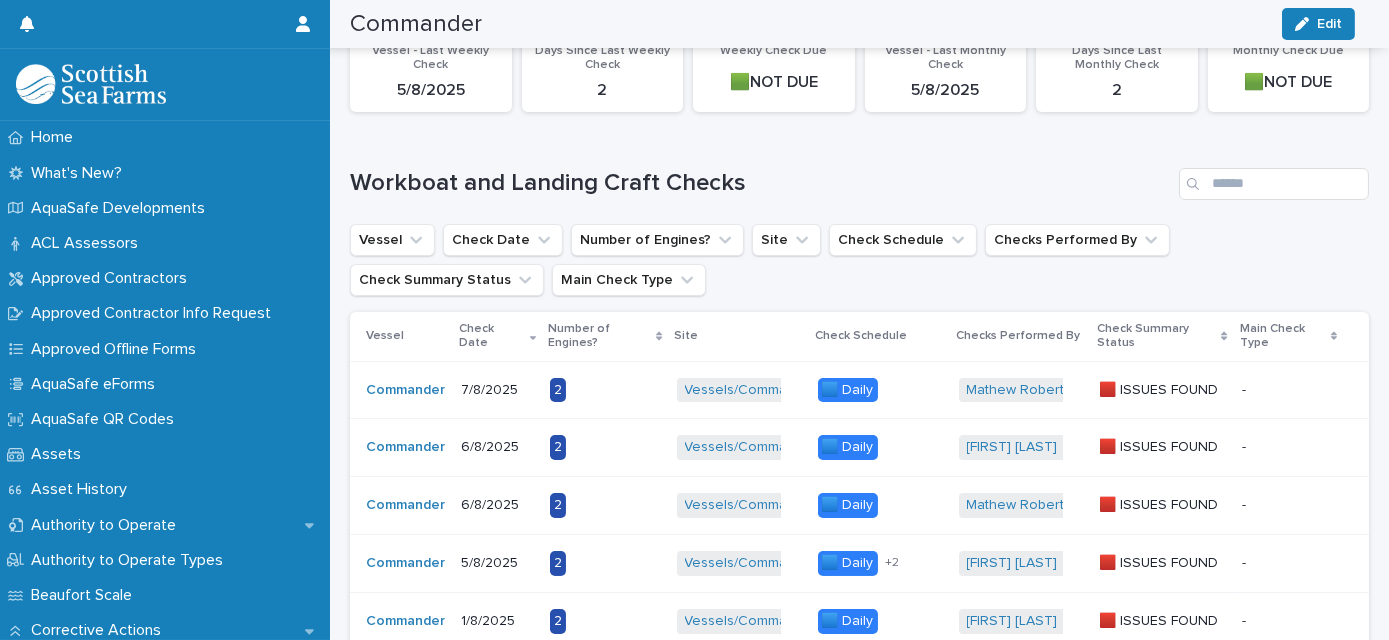 scroll, scrollTop: 0, scrollLeft: 0, axis: both 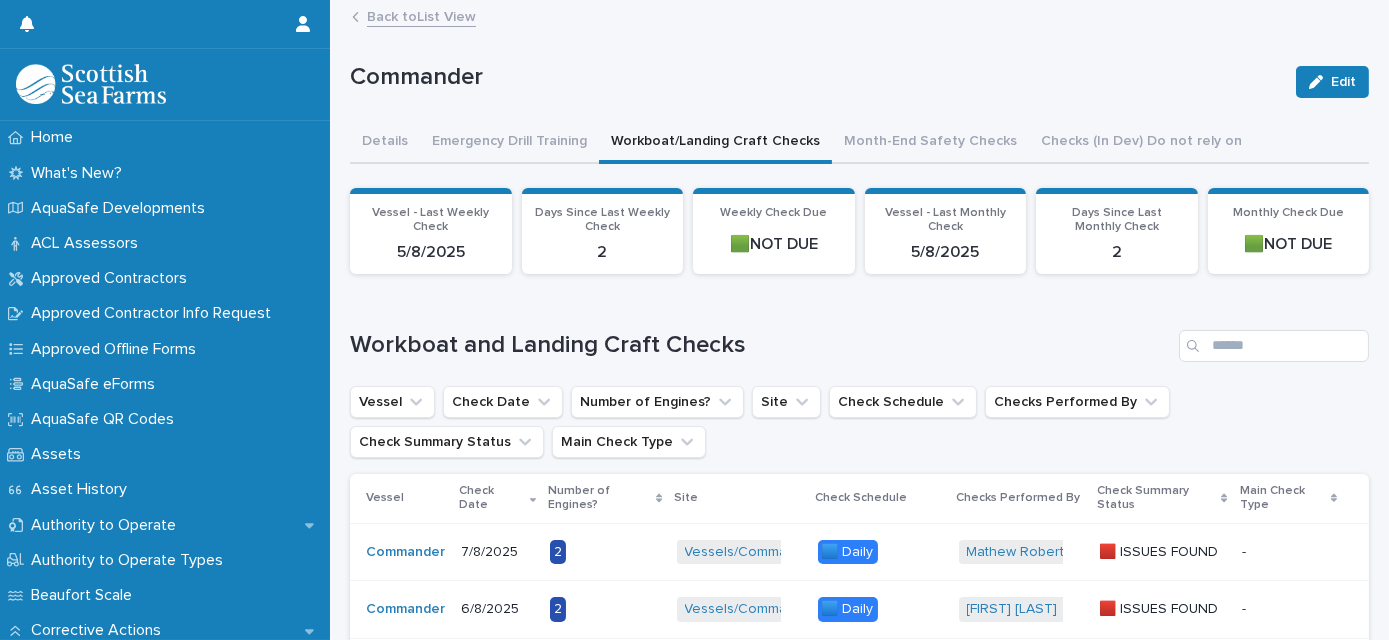 click on "Back to  List View" at bounding box center [421, 15] 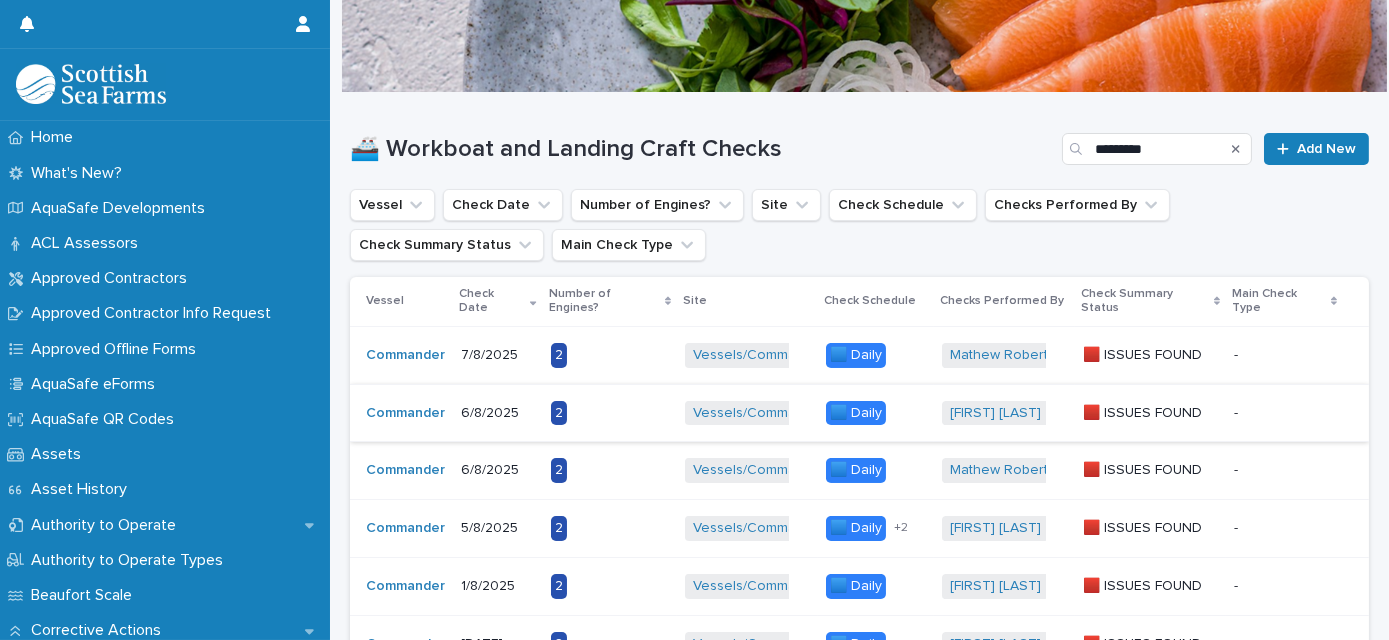 scroll, scrollTop: 272, scrollLeft: 0, axis: vertical 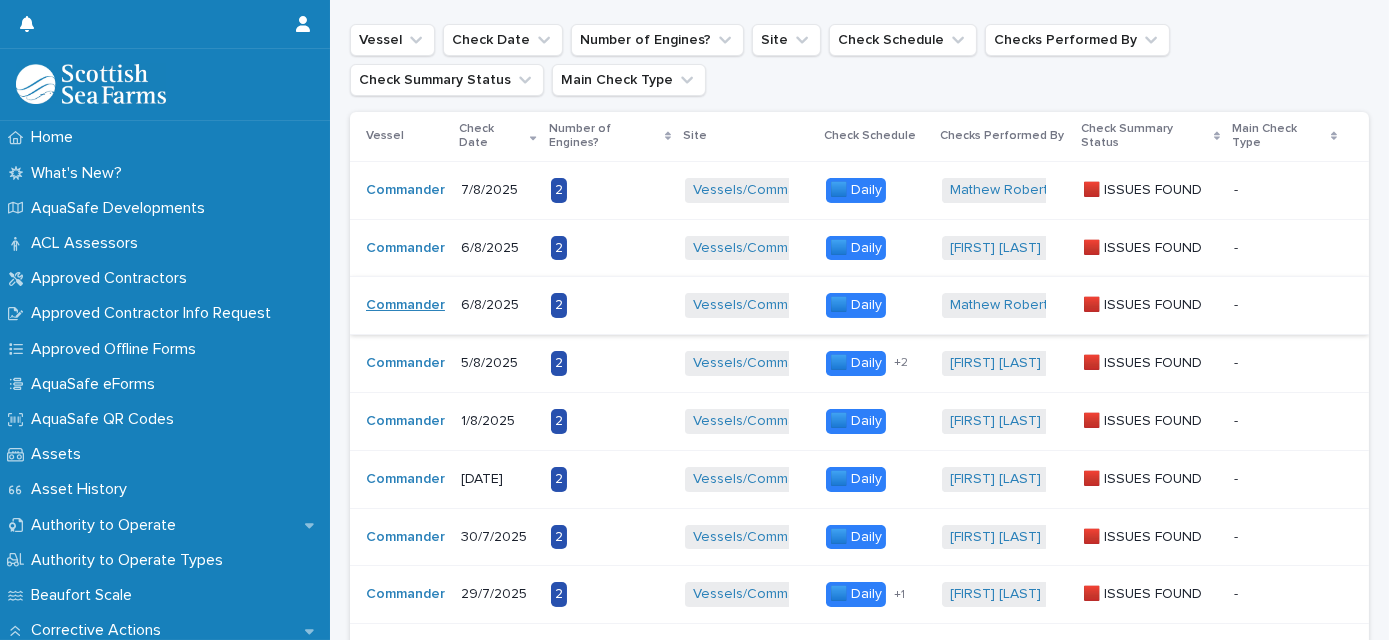 click on "Commander" at bounding box center (405, 305) 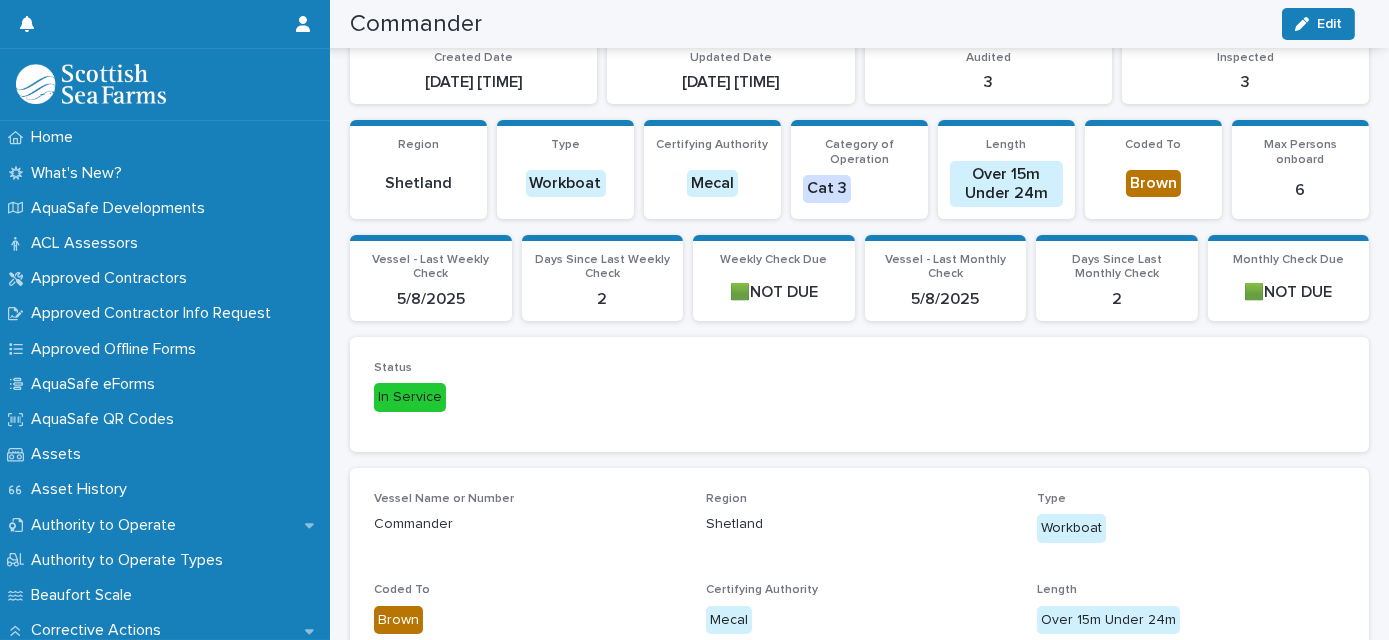 scroll, scrollTop: 1, scrollLeft: 0, axis: vertical 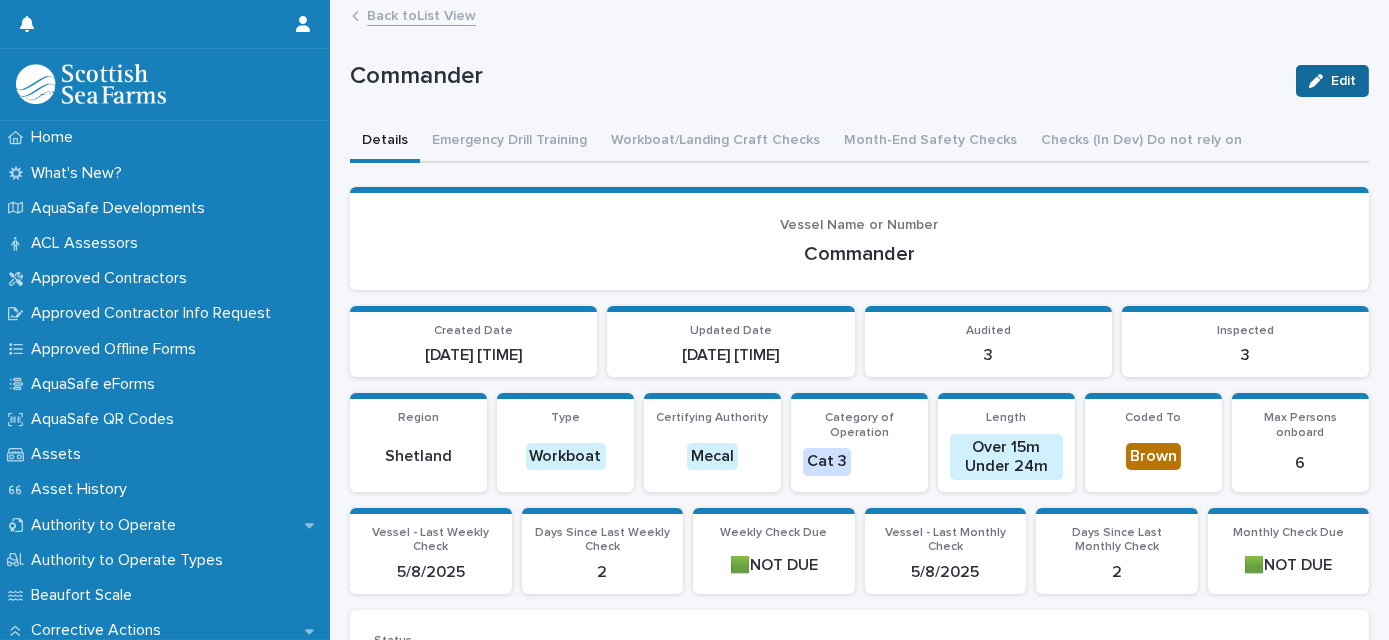 click on "Edit" at bounding box center (1332, 81) 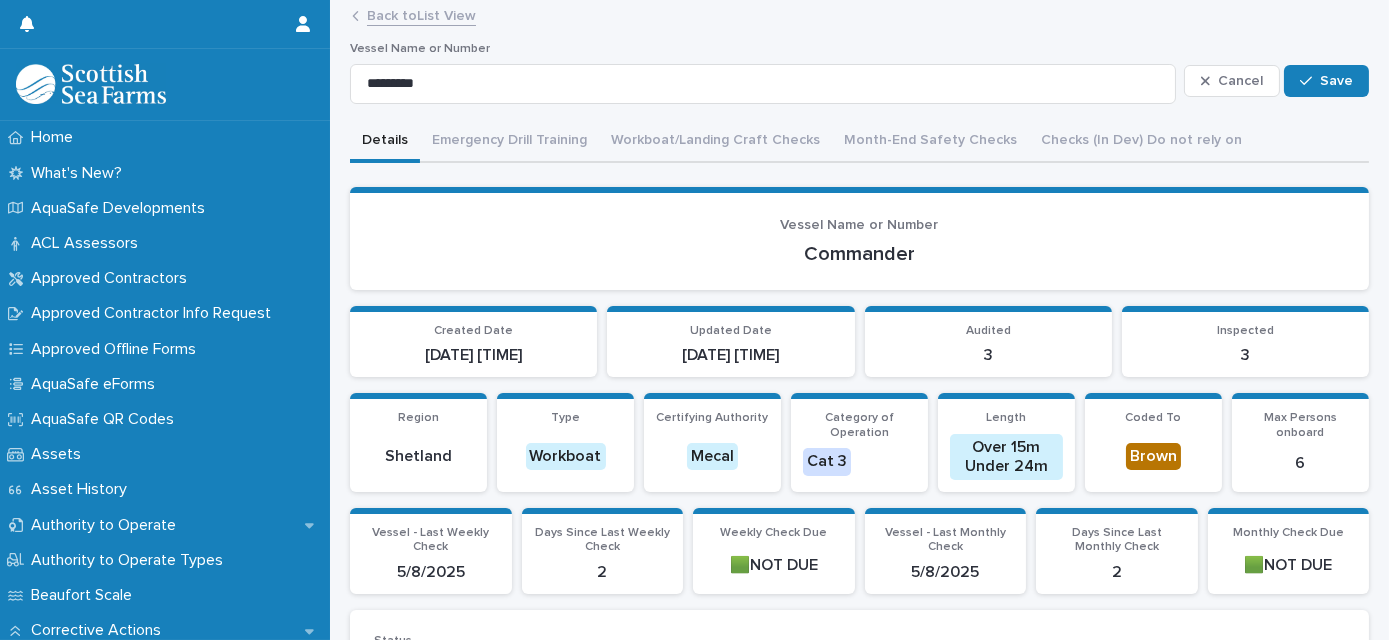 click on "Back to  List View" at bounding box center [868, 17] 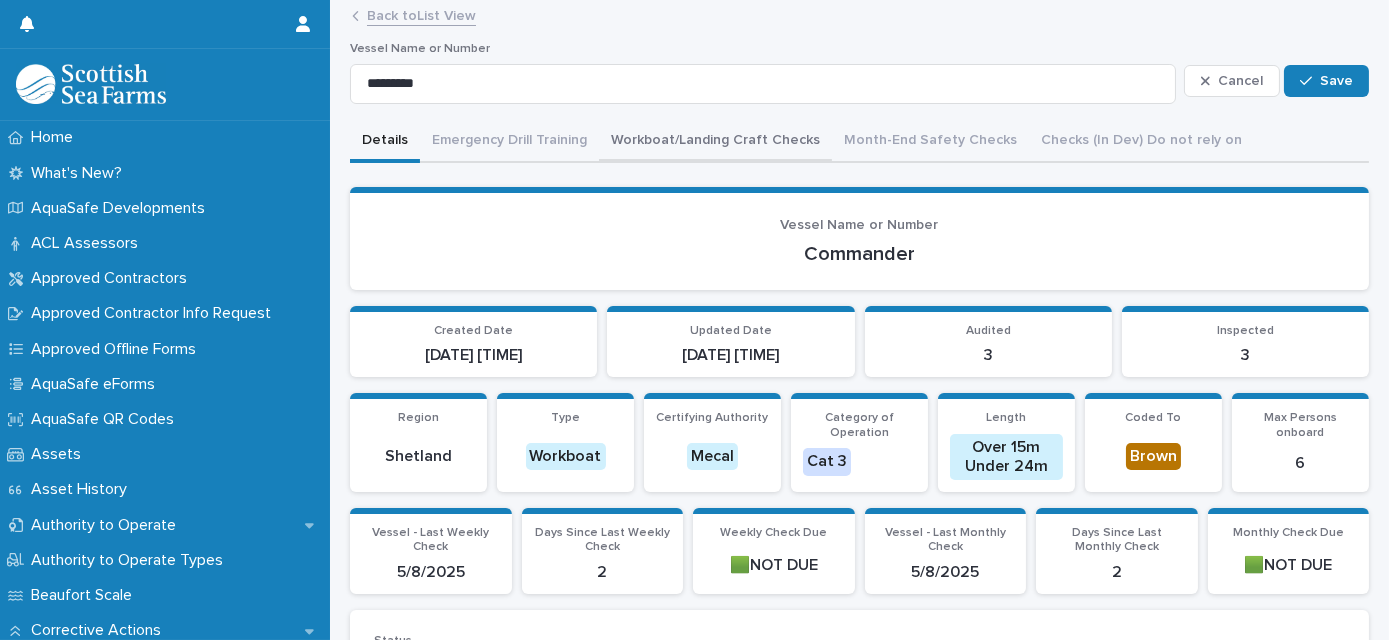 click on "Workboat/Landing Craft Checks" at bounding box center [715, 142] 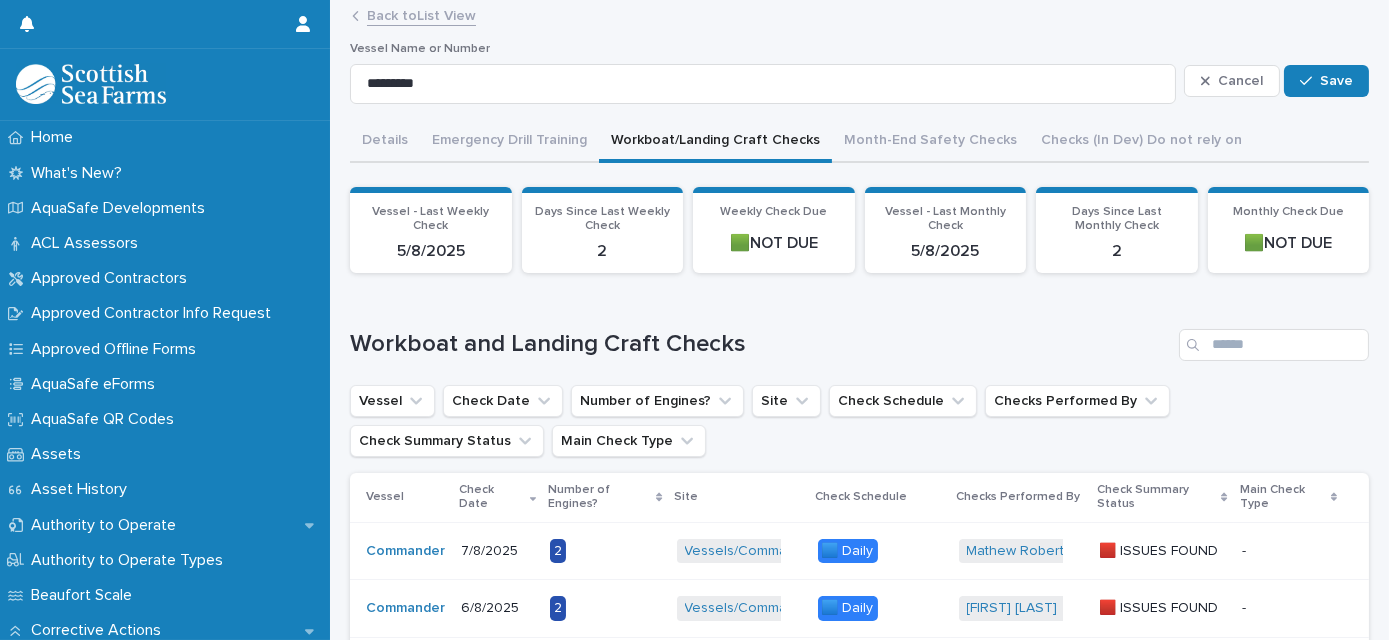 click on "Vessel Name or Number" at bounding box center [763, 49] 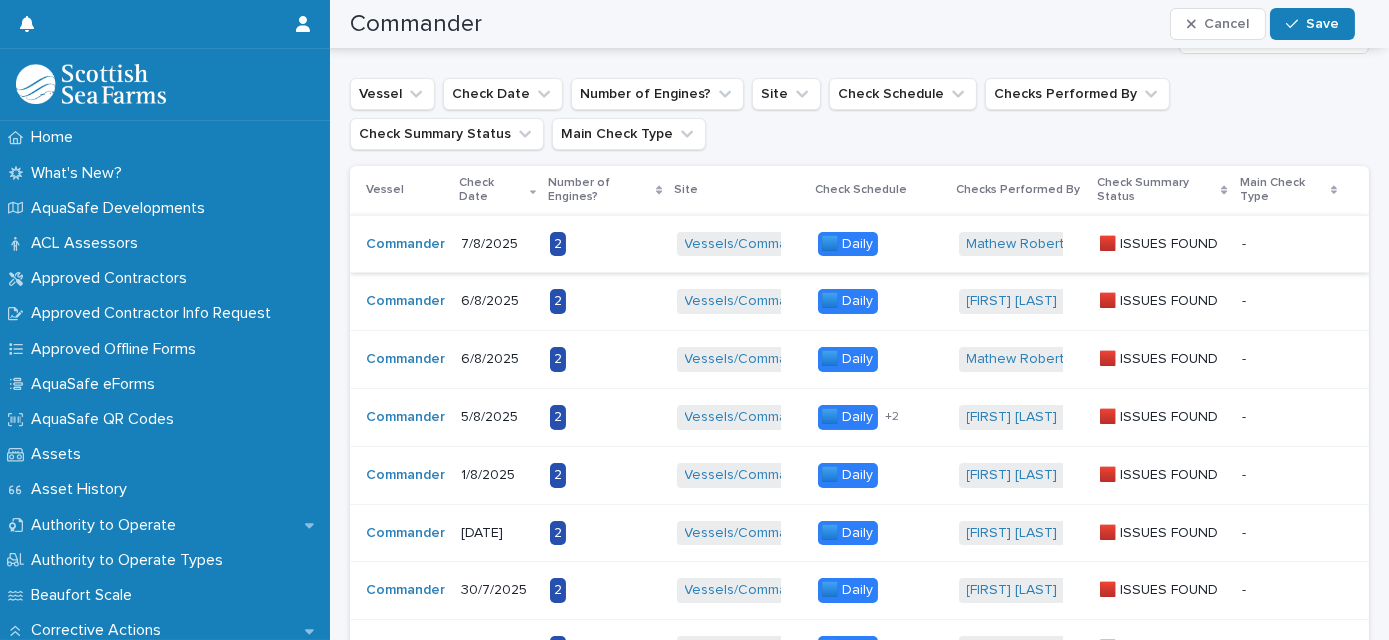 scroll, scrollTop: 363, scrollLeft: 0, axis: vertical 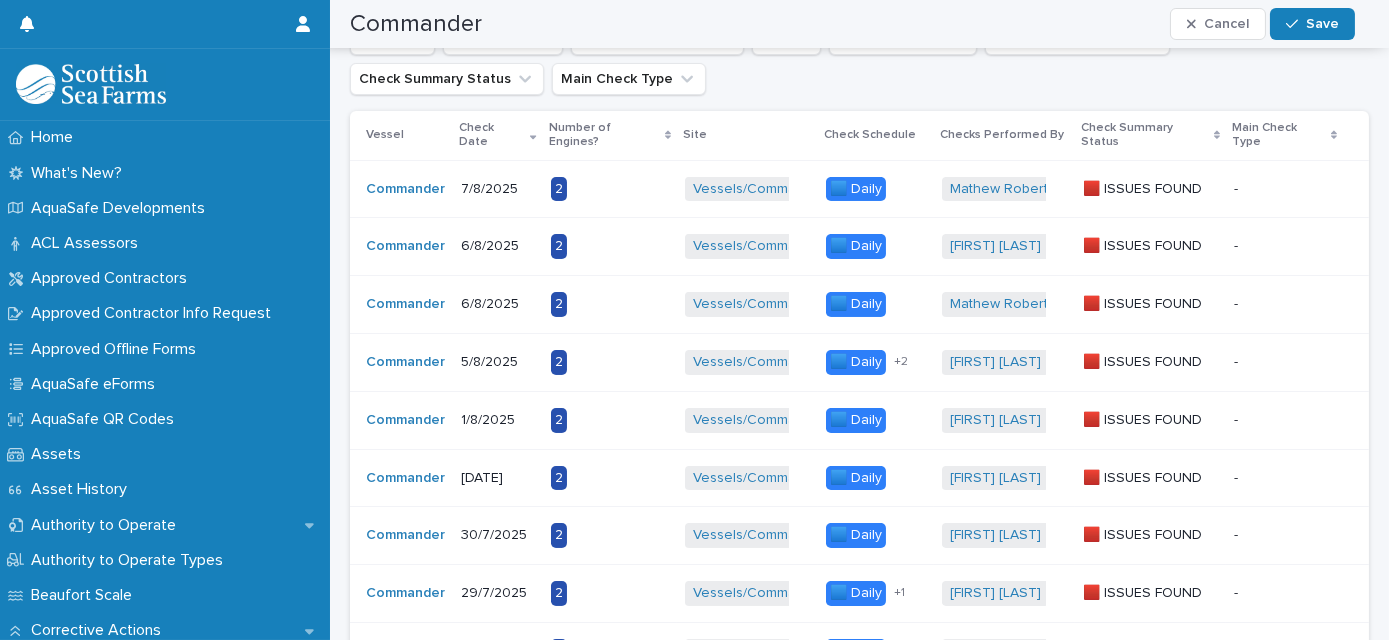 click at bounding box center [1285, 304] 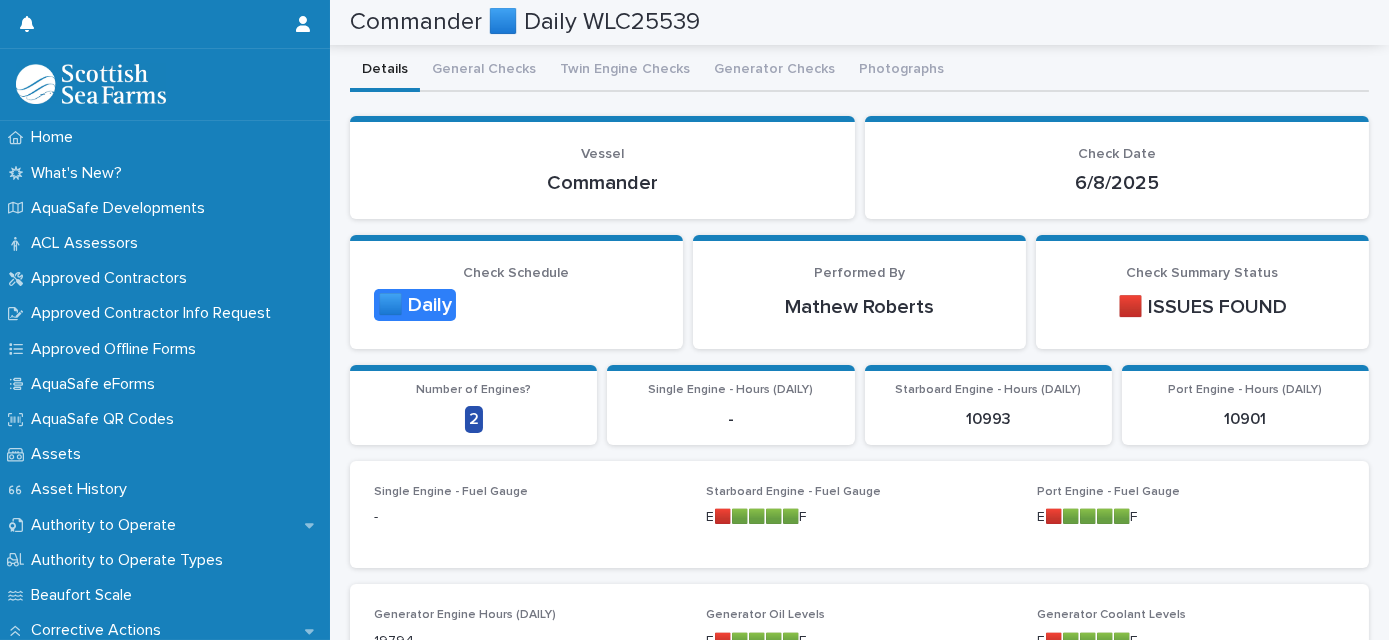 scroll, scrollTop: 0, scrollLeft: 0, axis: both 